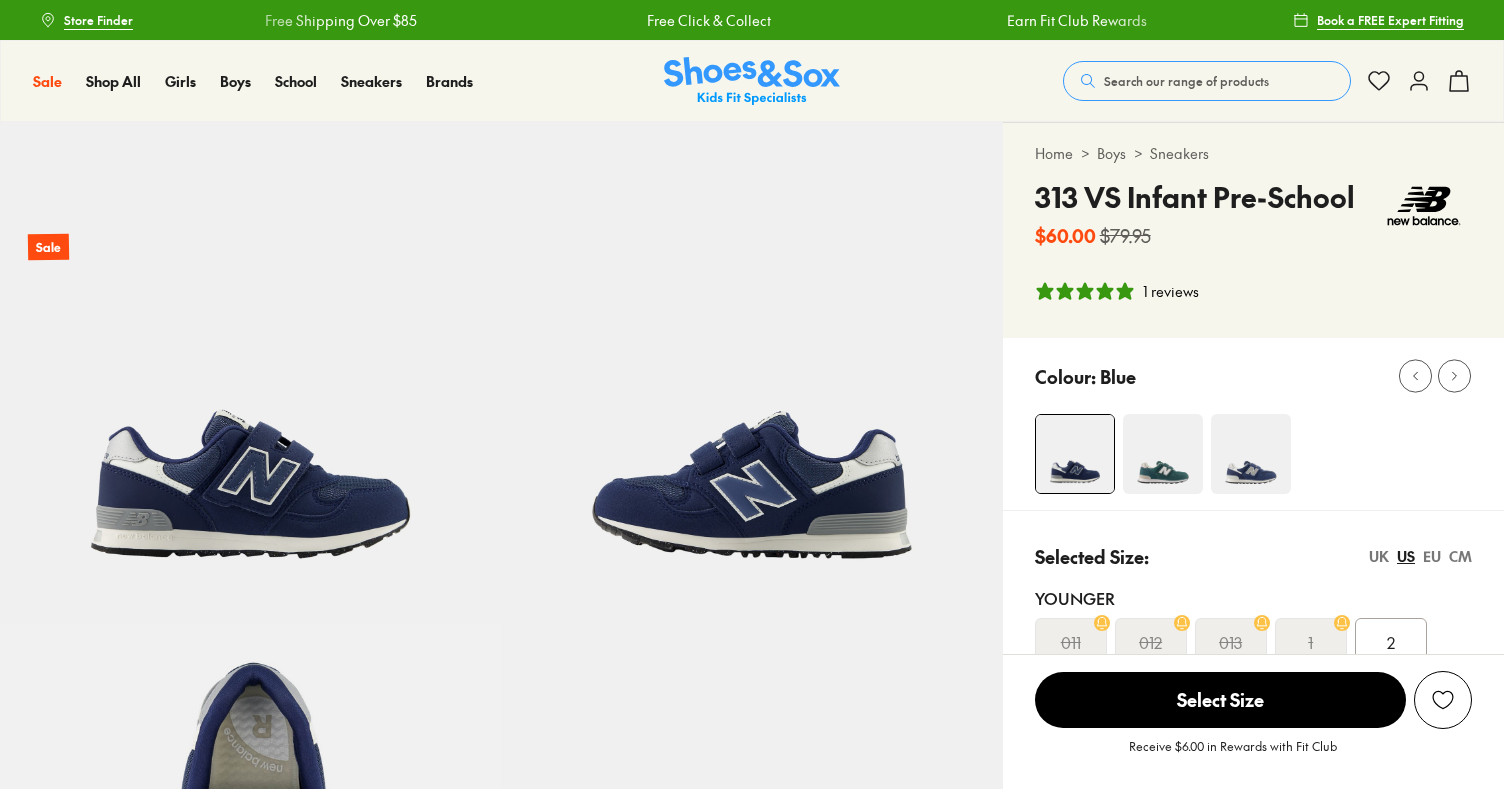 scroll, scrollTop: 0, scrollLeft: 0, axis: both 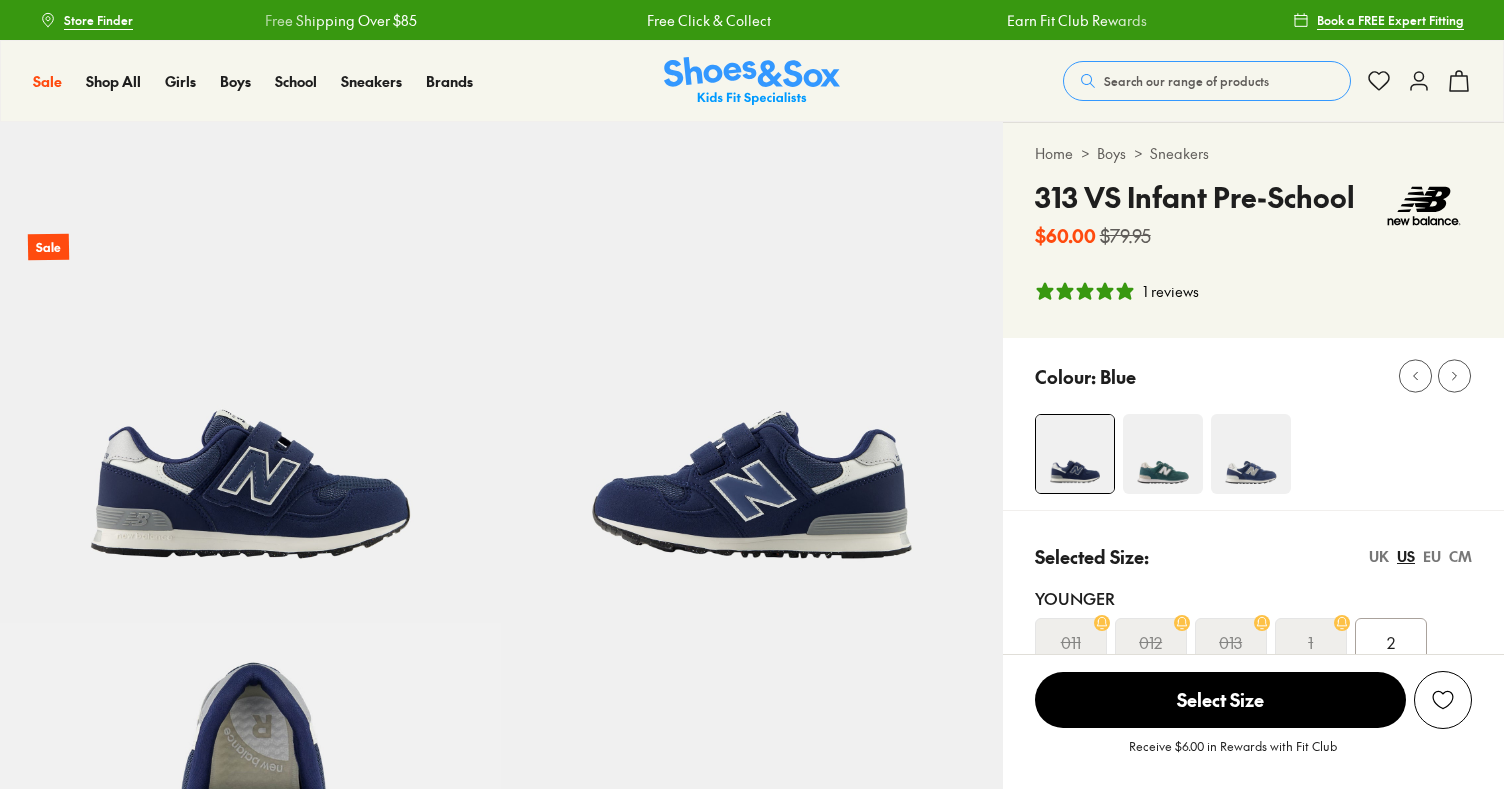 click at bounding box center [1075, 454] 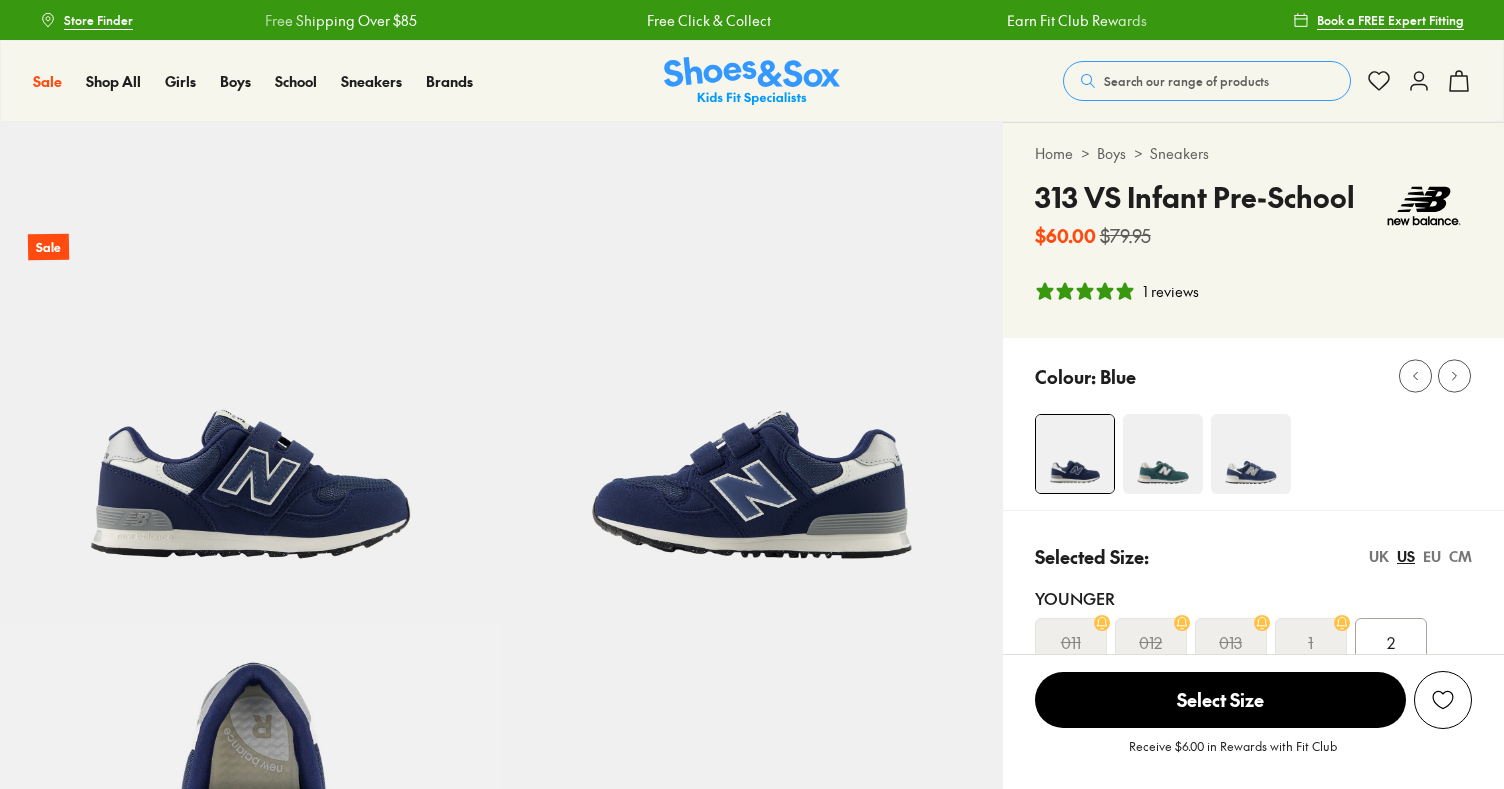 select on "*" 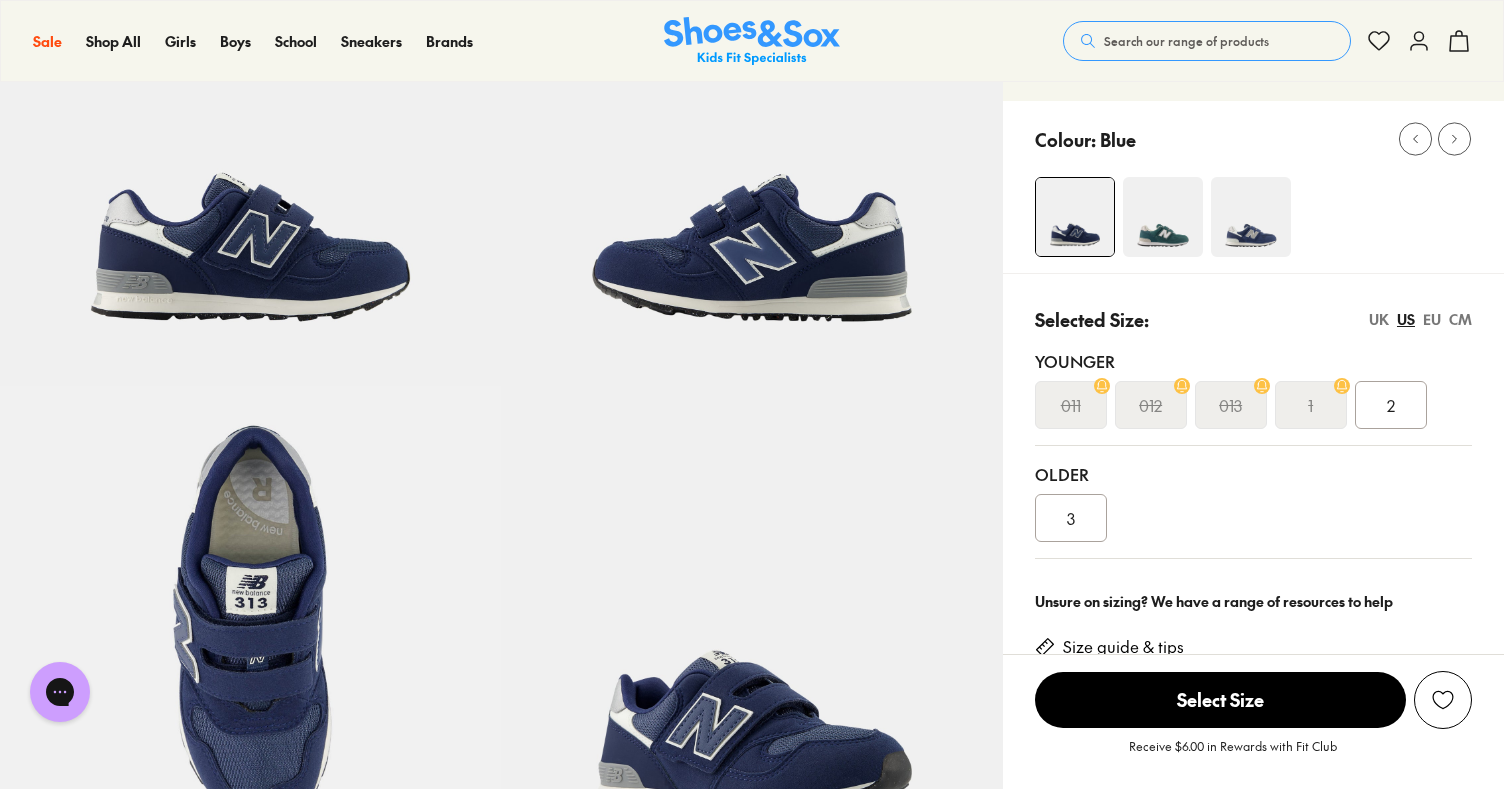 scroll, scrollTop: 0, scrollLeft: 0, axis: both 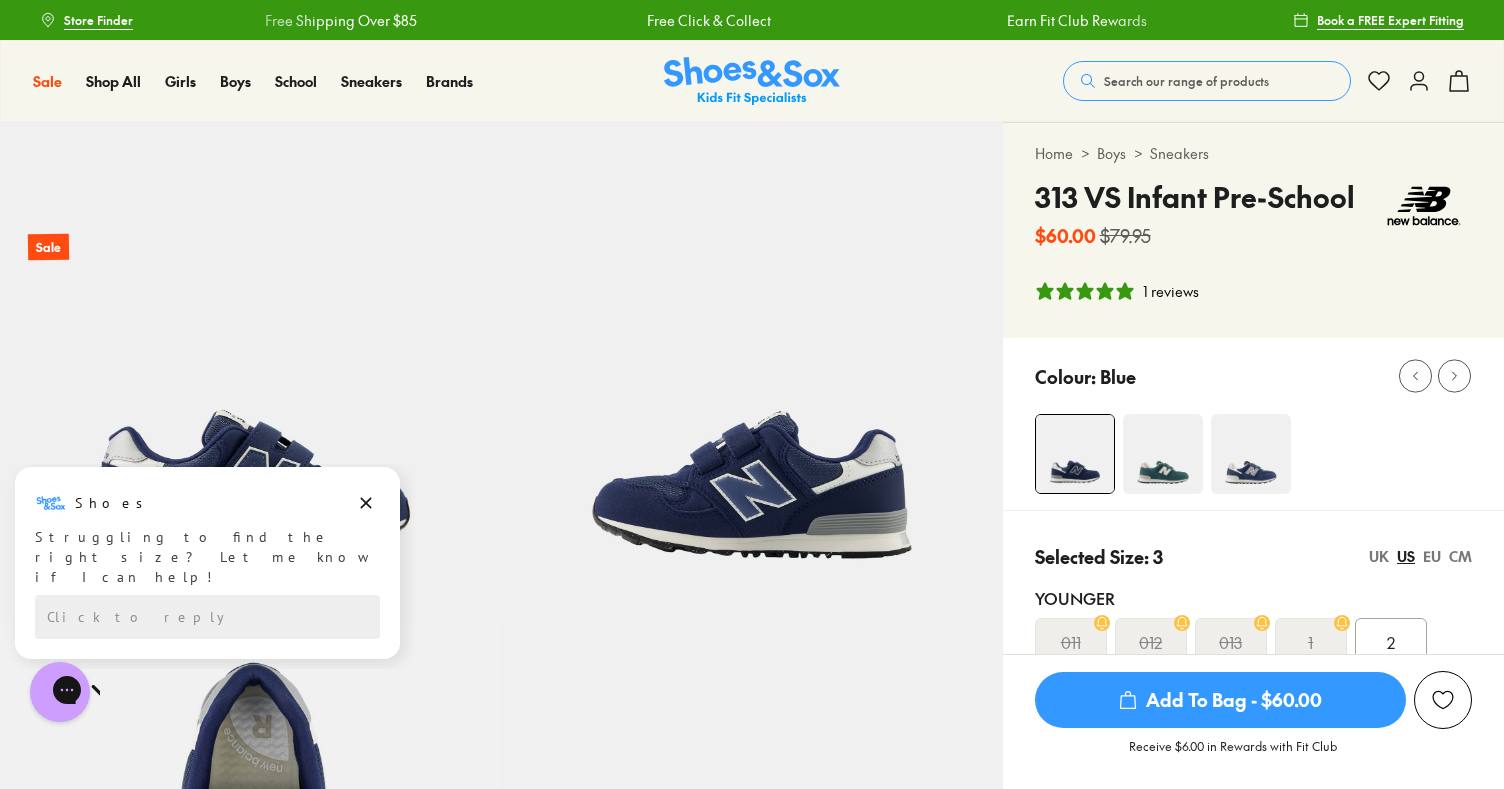 click on "Boys" at bounding box center (1111, 153) 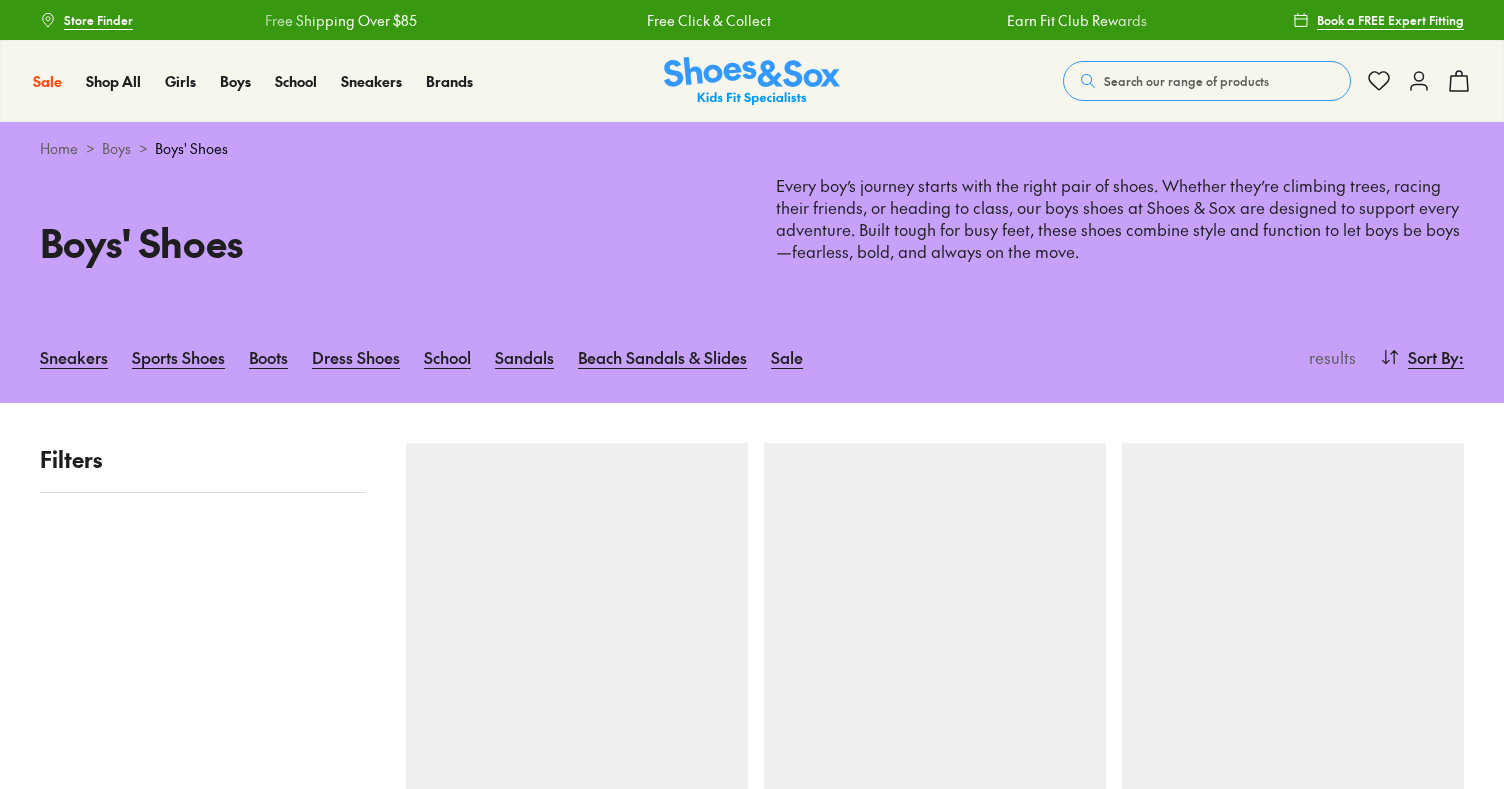 scroll, scrollTop: 0, scrollLeft: 0, axis: both 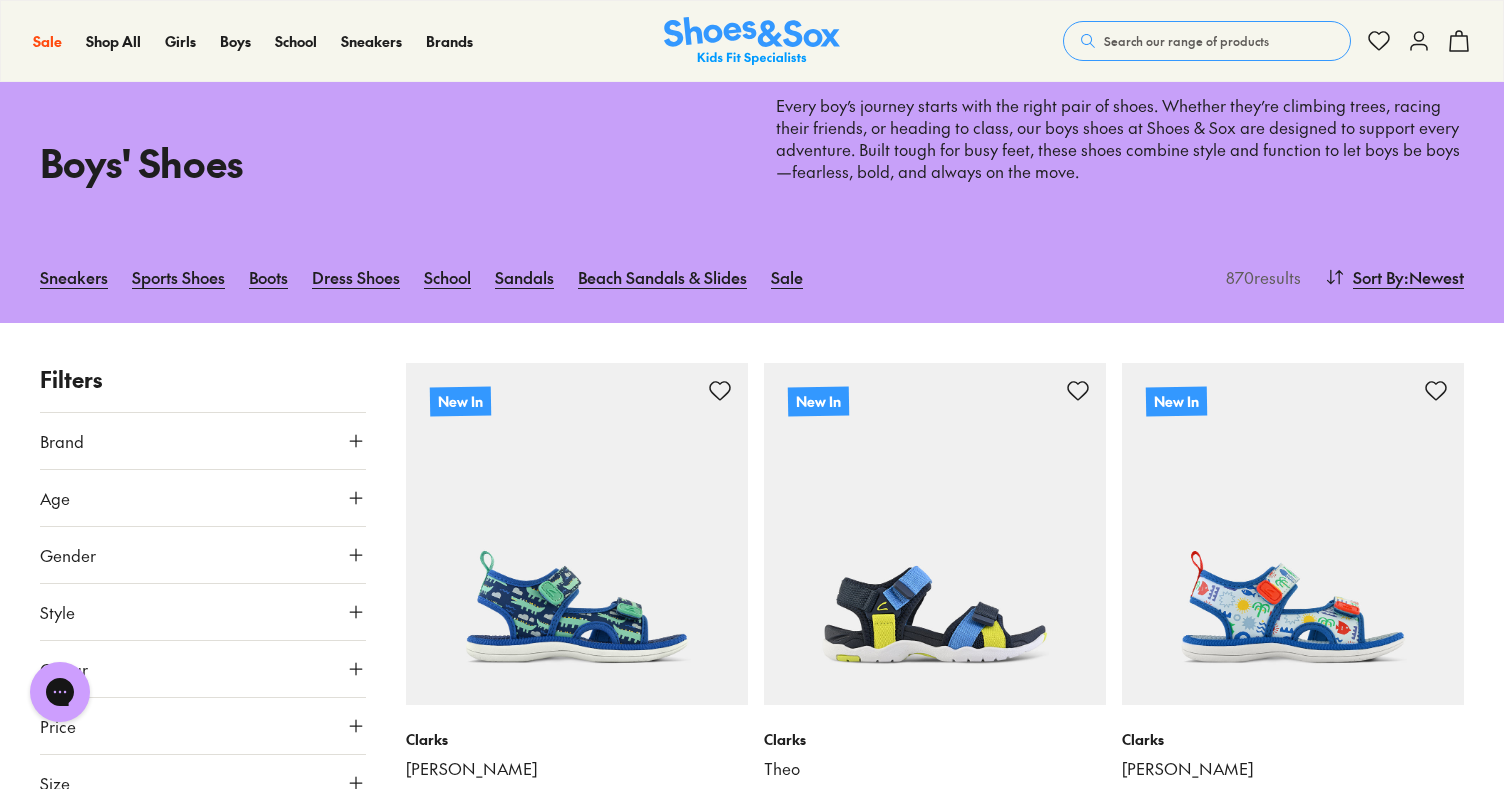 click on "Age" at bounding box center [203, 498] 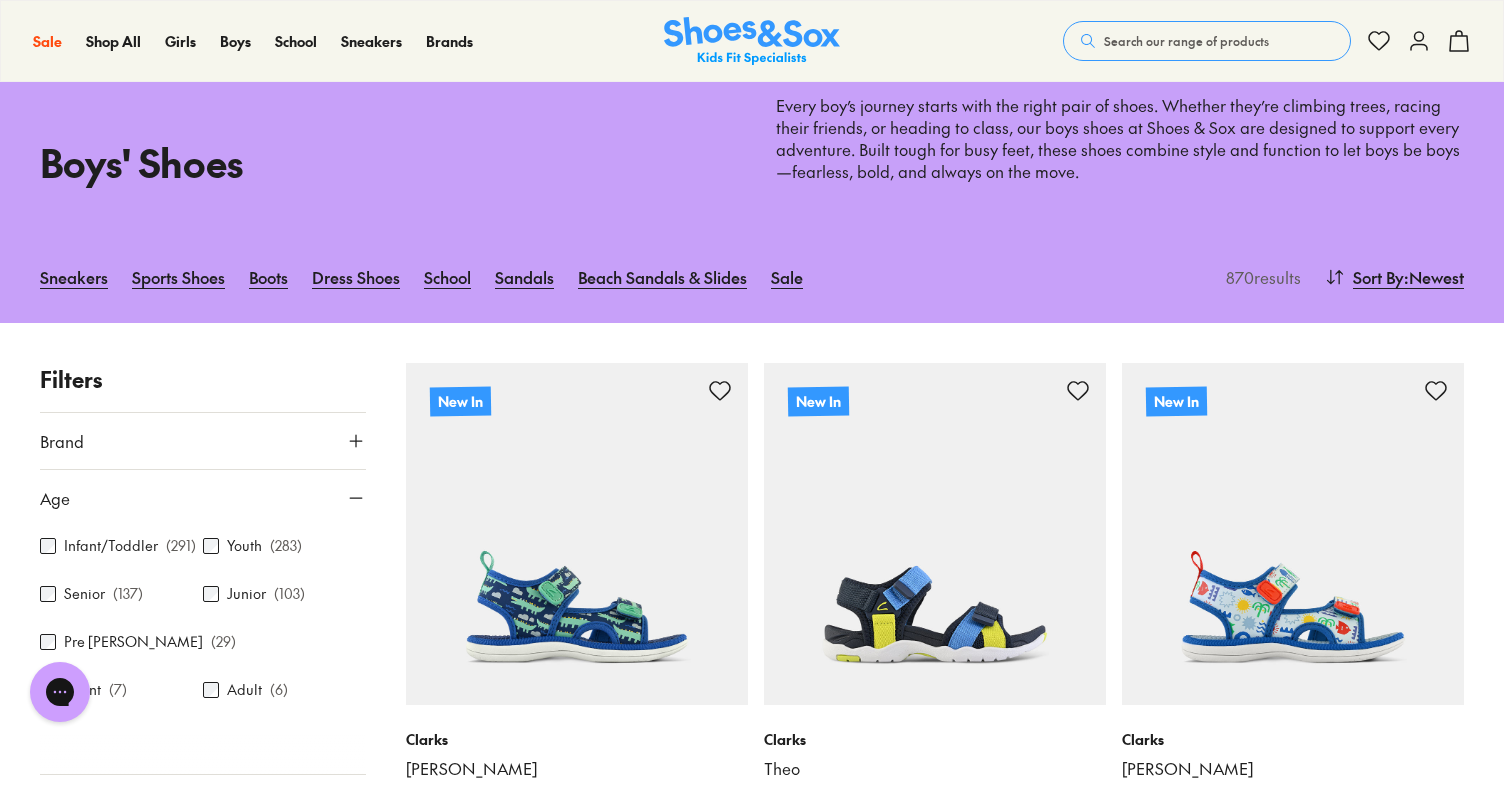 scroll, scrollTop: 19, scrollLeft: 0, axis: vertical 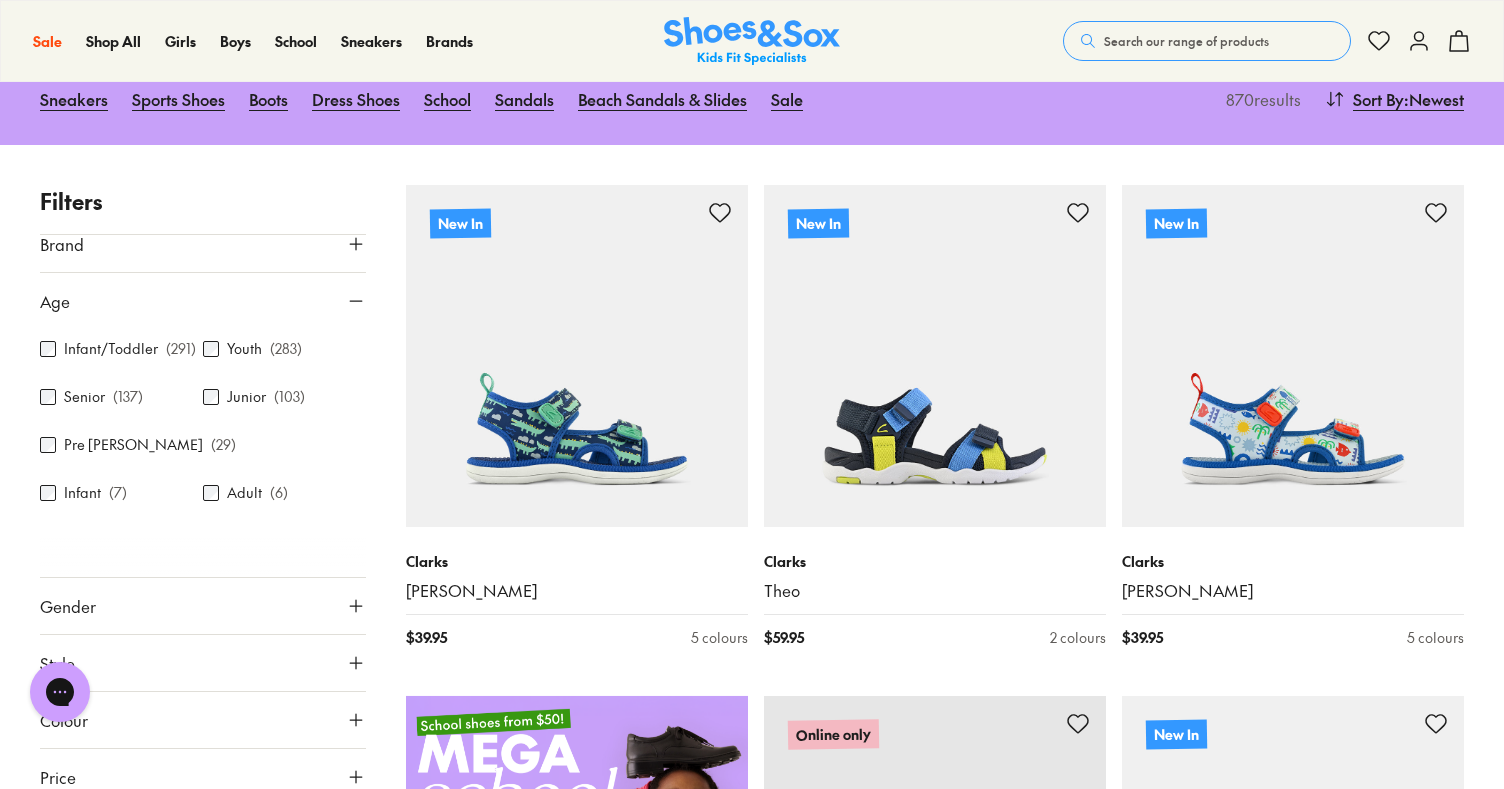 click 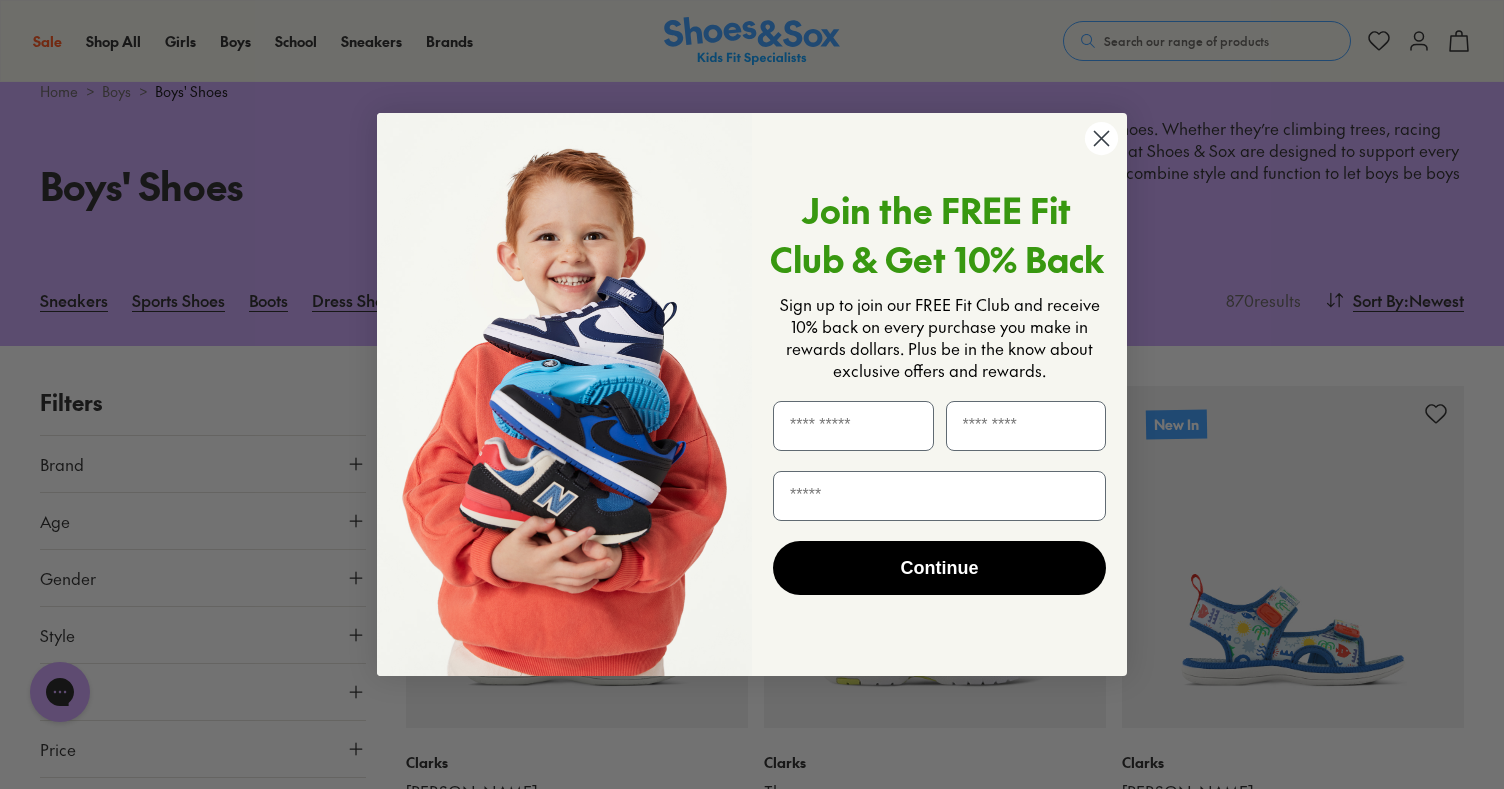 scroll, scrollTop: 53, scrollLeft: 0, axis: vertical 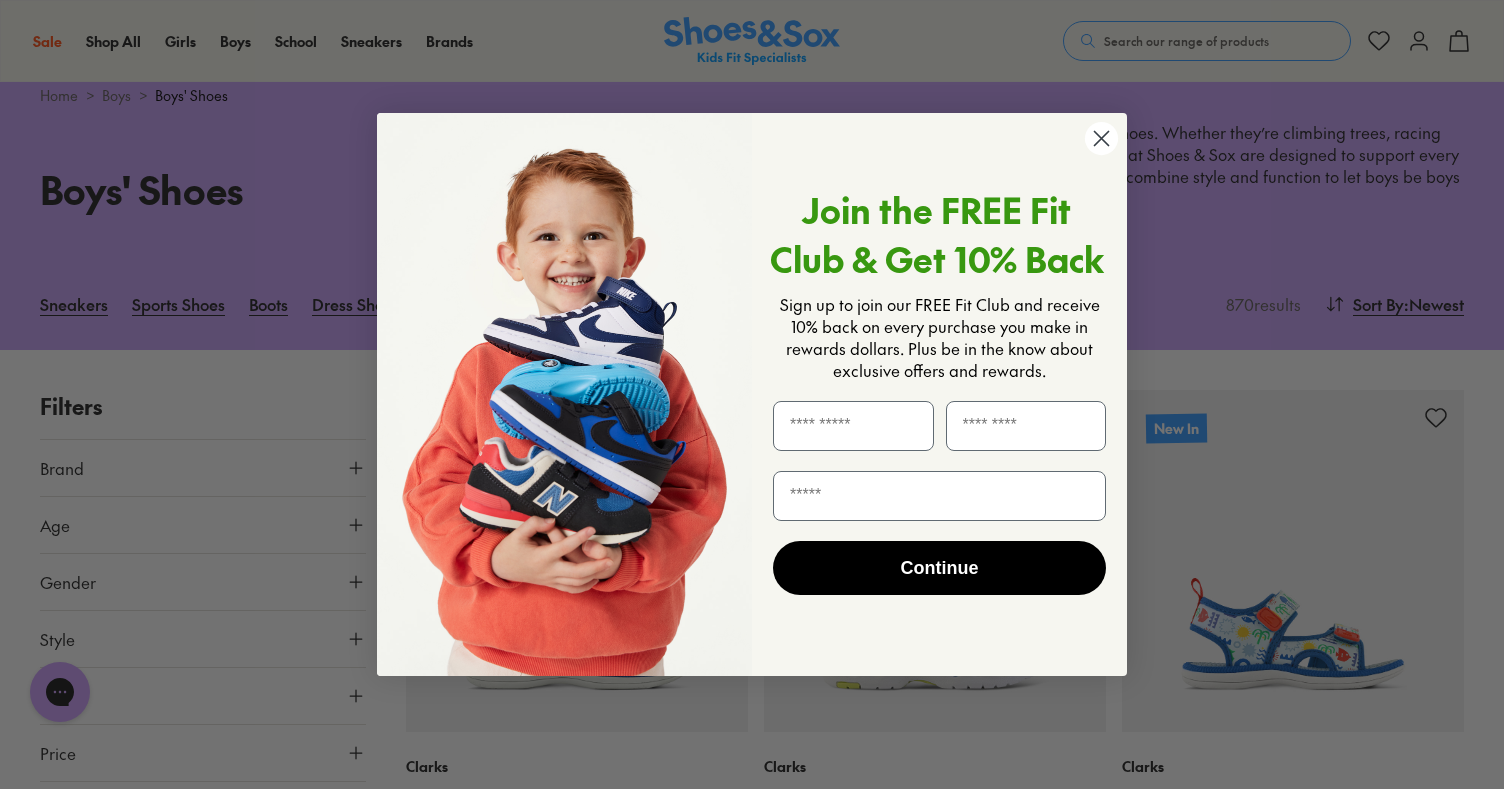click 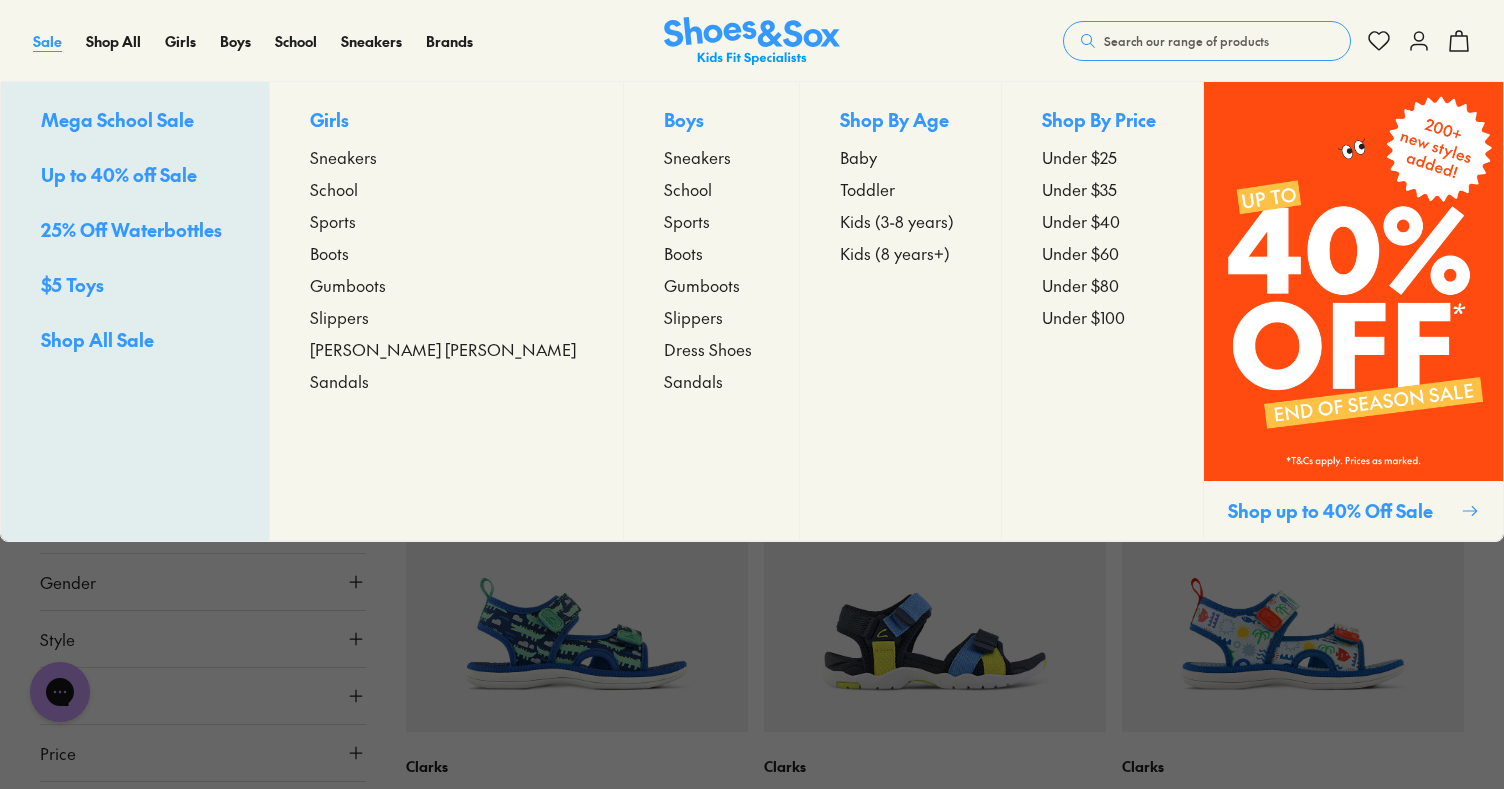 click on "Sale" at bounding box center [47, 41] 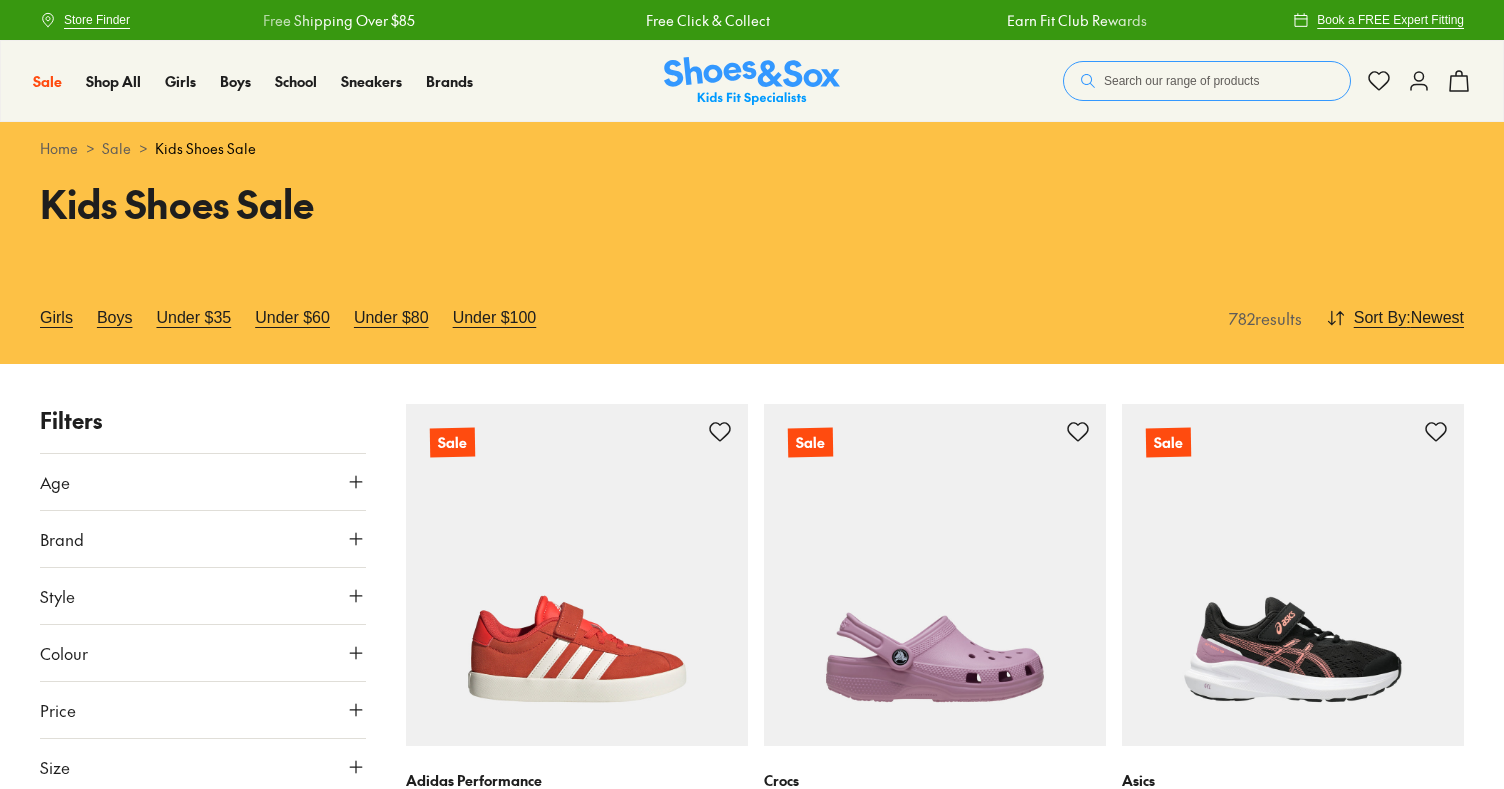 scroll, scrollTop: 0, scrollLeft: 0, axis: both 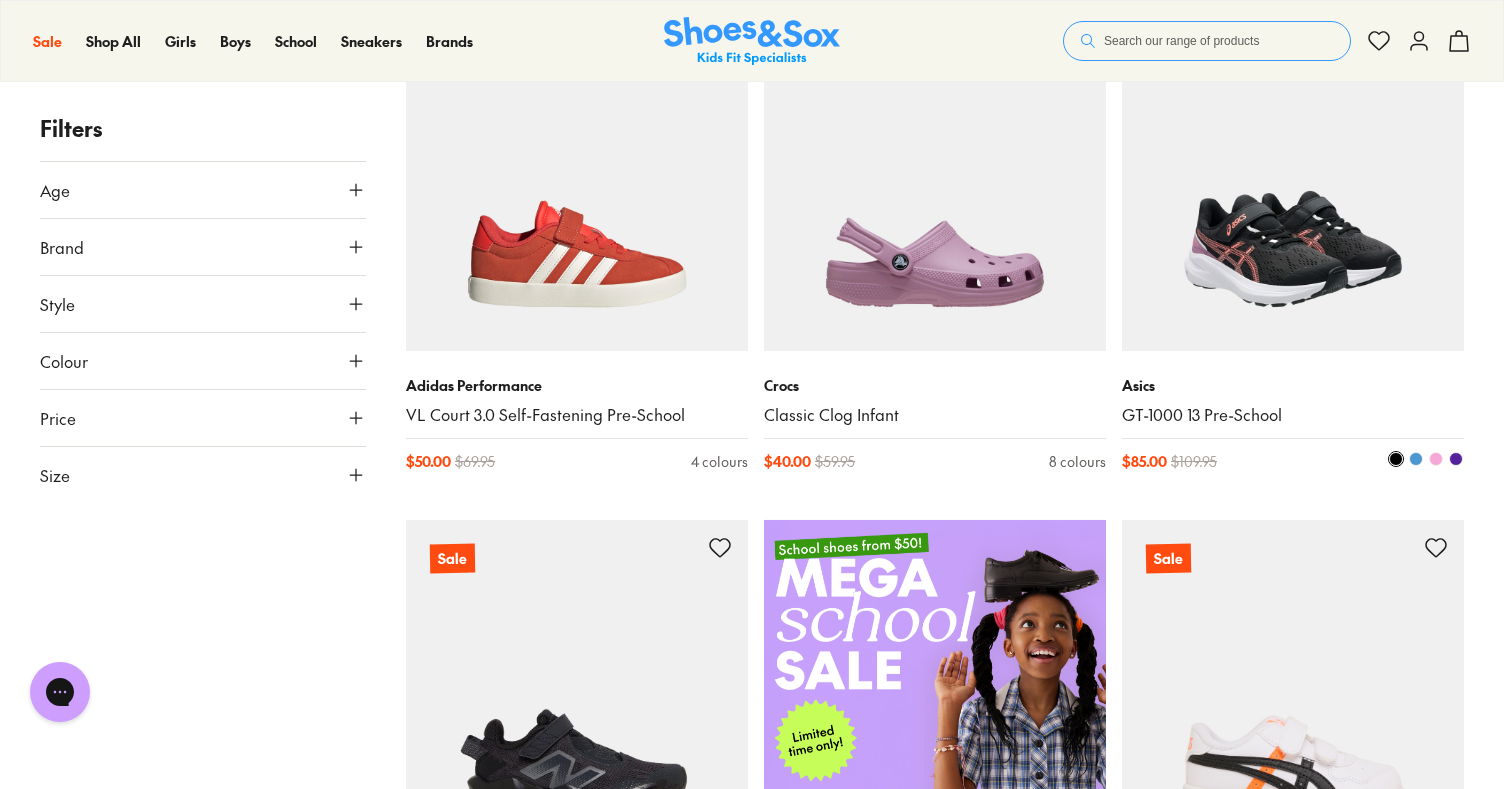click on "Asics GT-1000 13 Pre-School $ 85.00 $ 109.95 4 colours" at bounding box center (1293, 423) 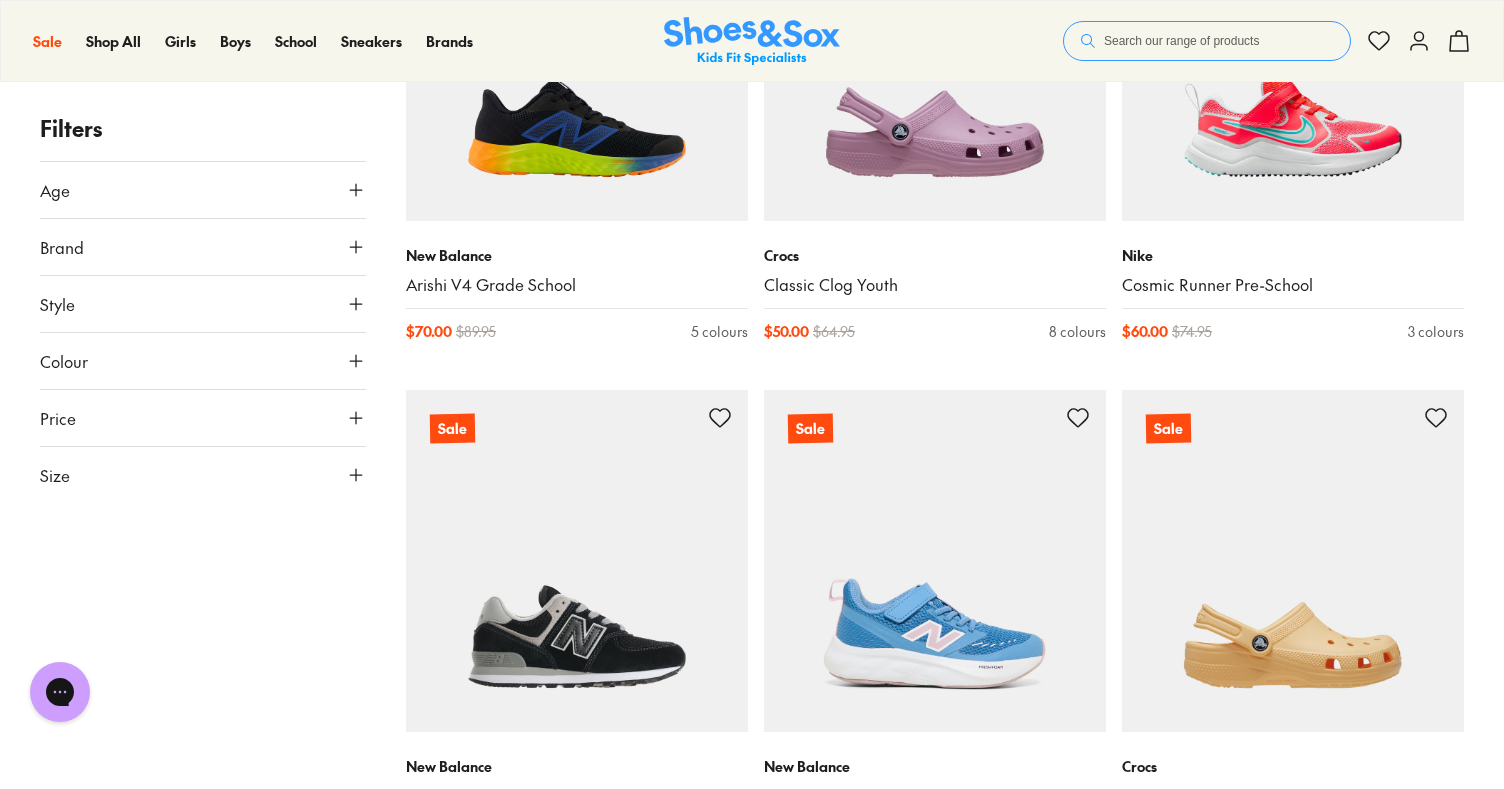 scroll, scrollTop: 3254, scrollLeft: 0, axis: vertical 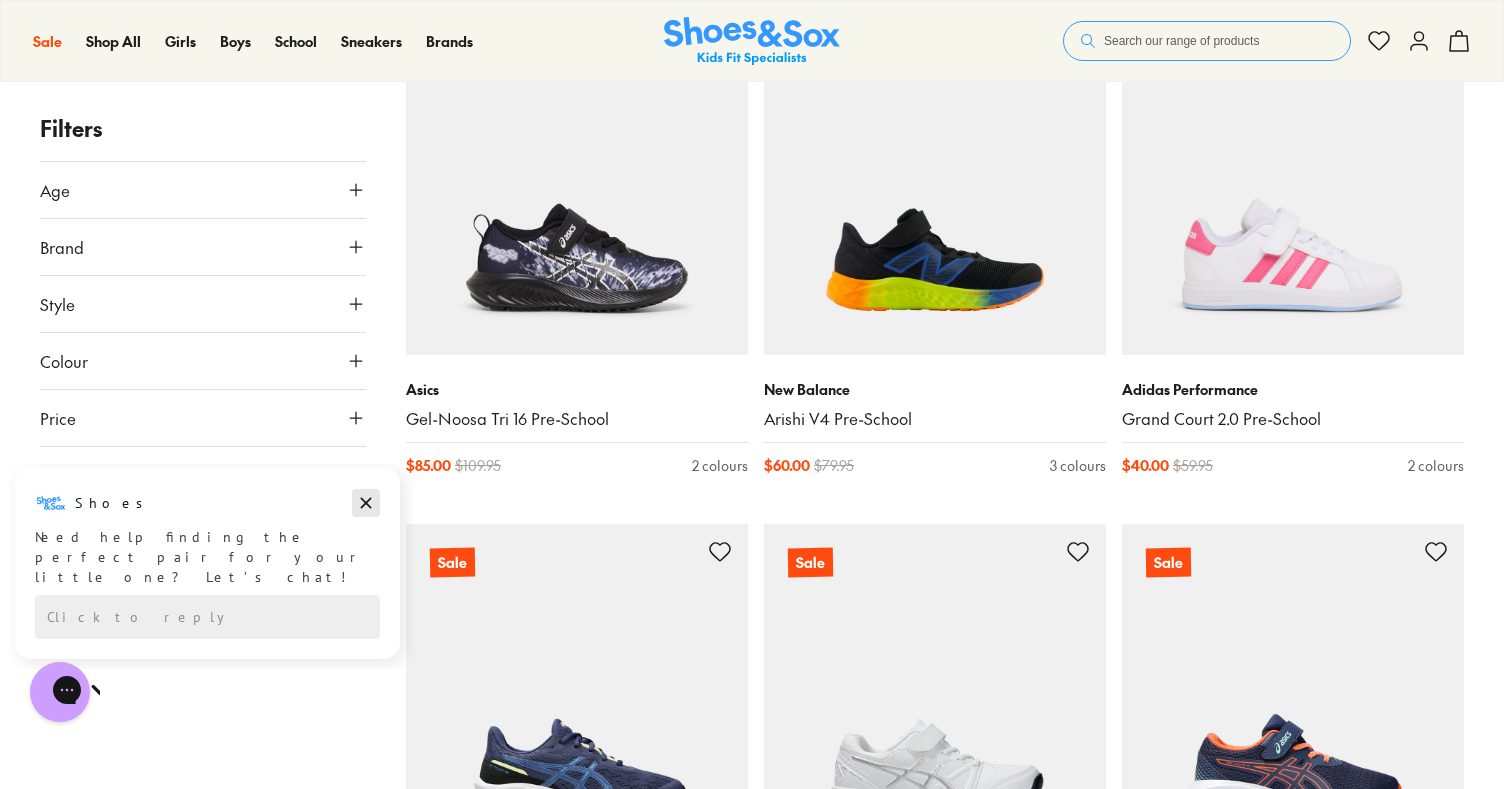 click 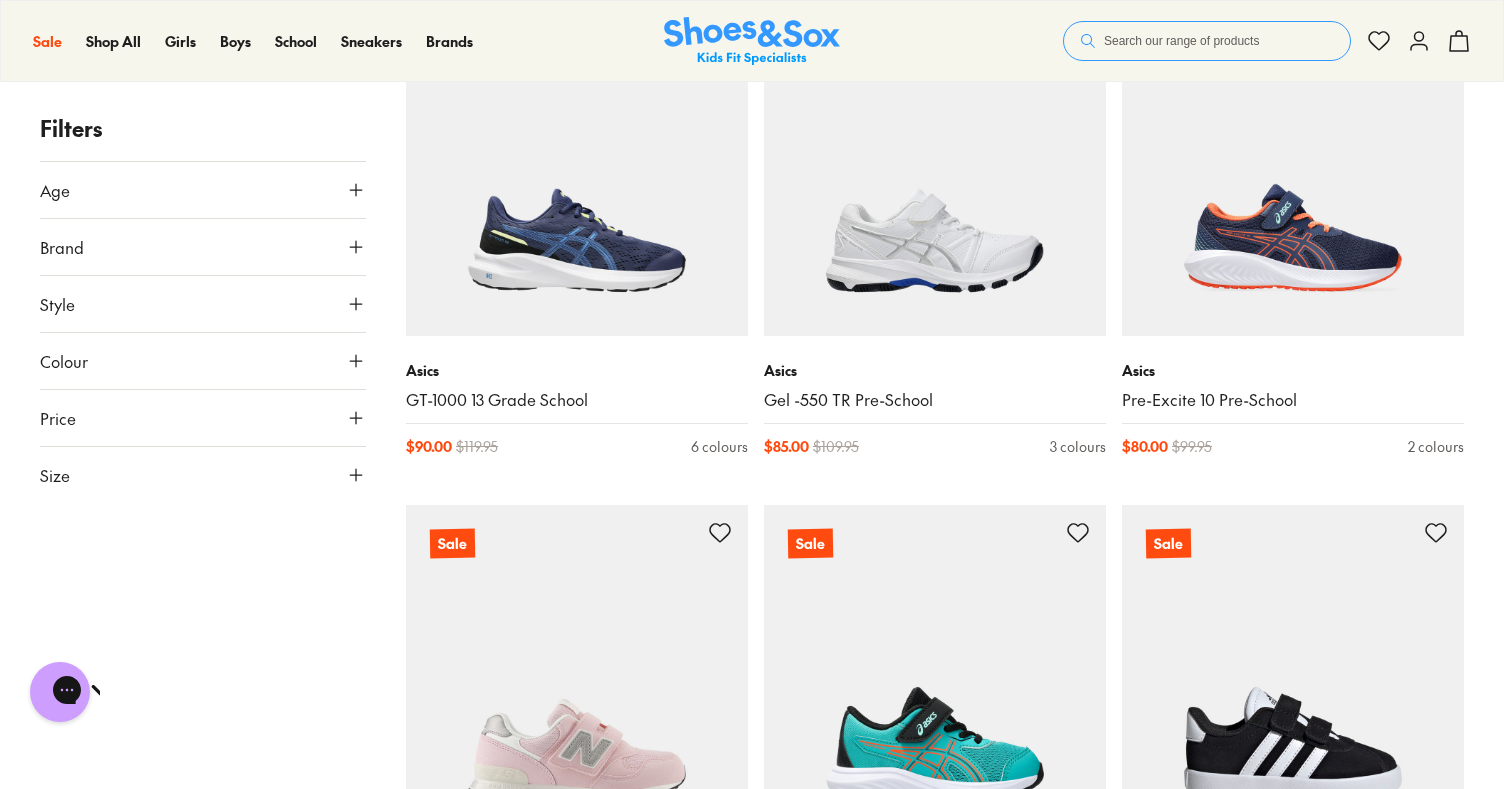 scroll, scrollTop: 42981, scrollLeft: 0, axis: vertical 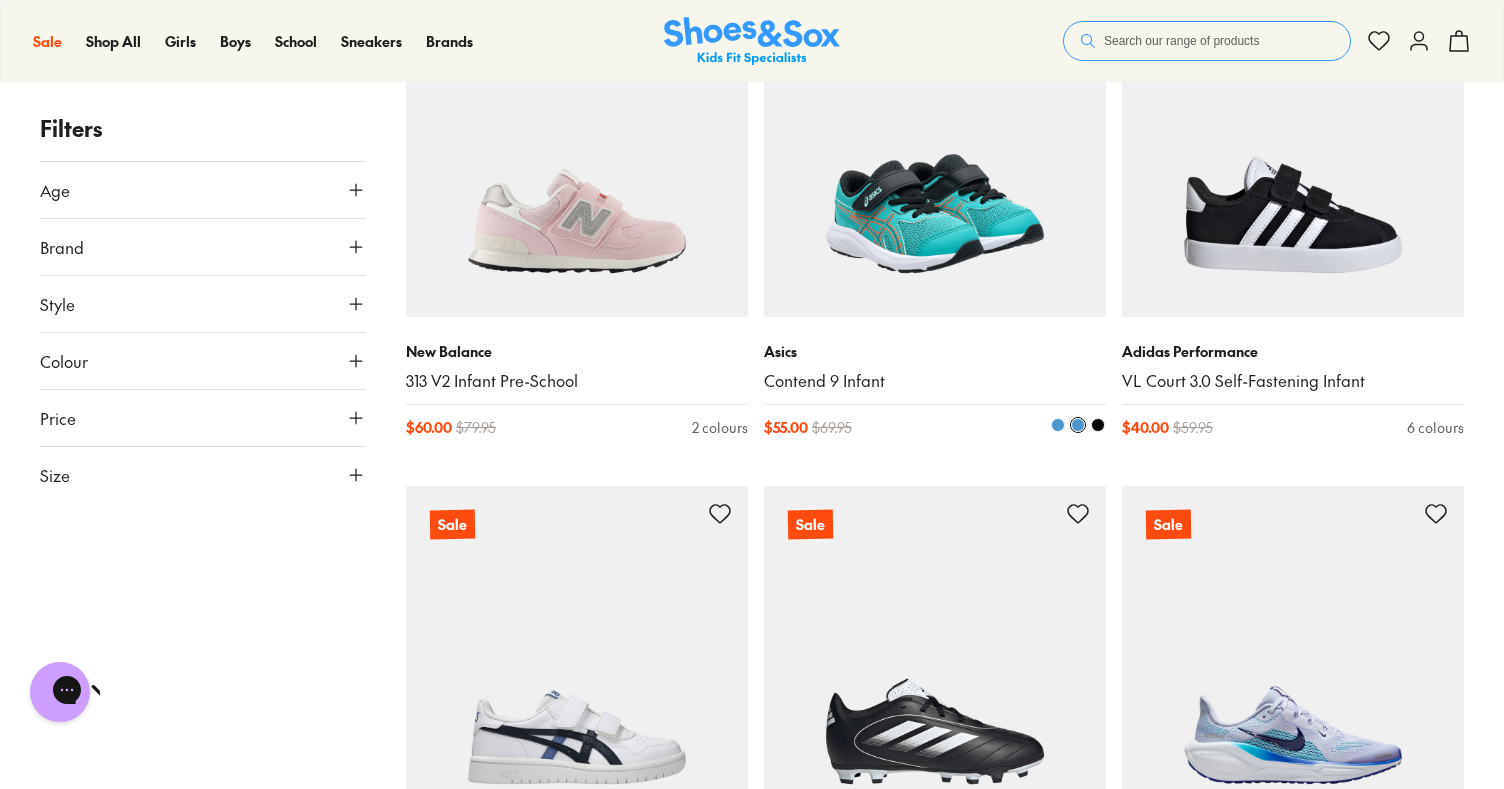 click at bounding box center (1098, 425) 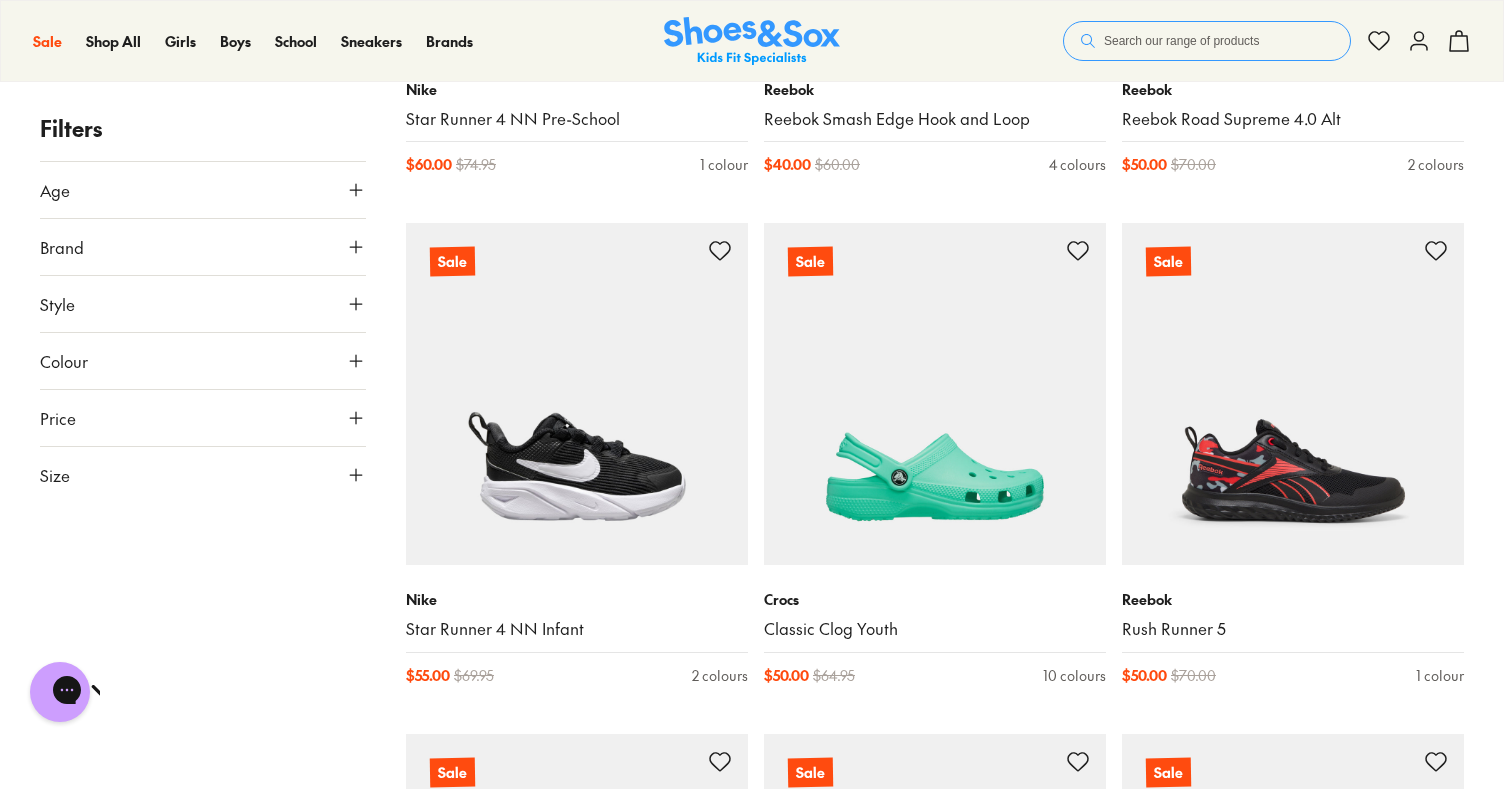 scroll, scrollTop: 48414, scrollLeft: 0, axis: vertical 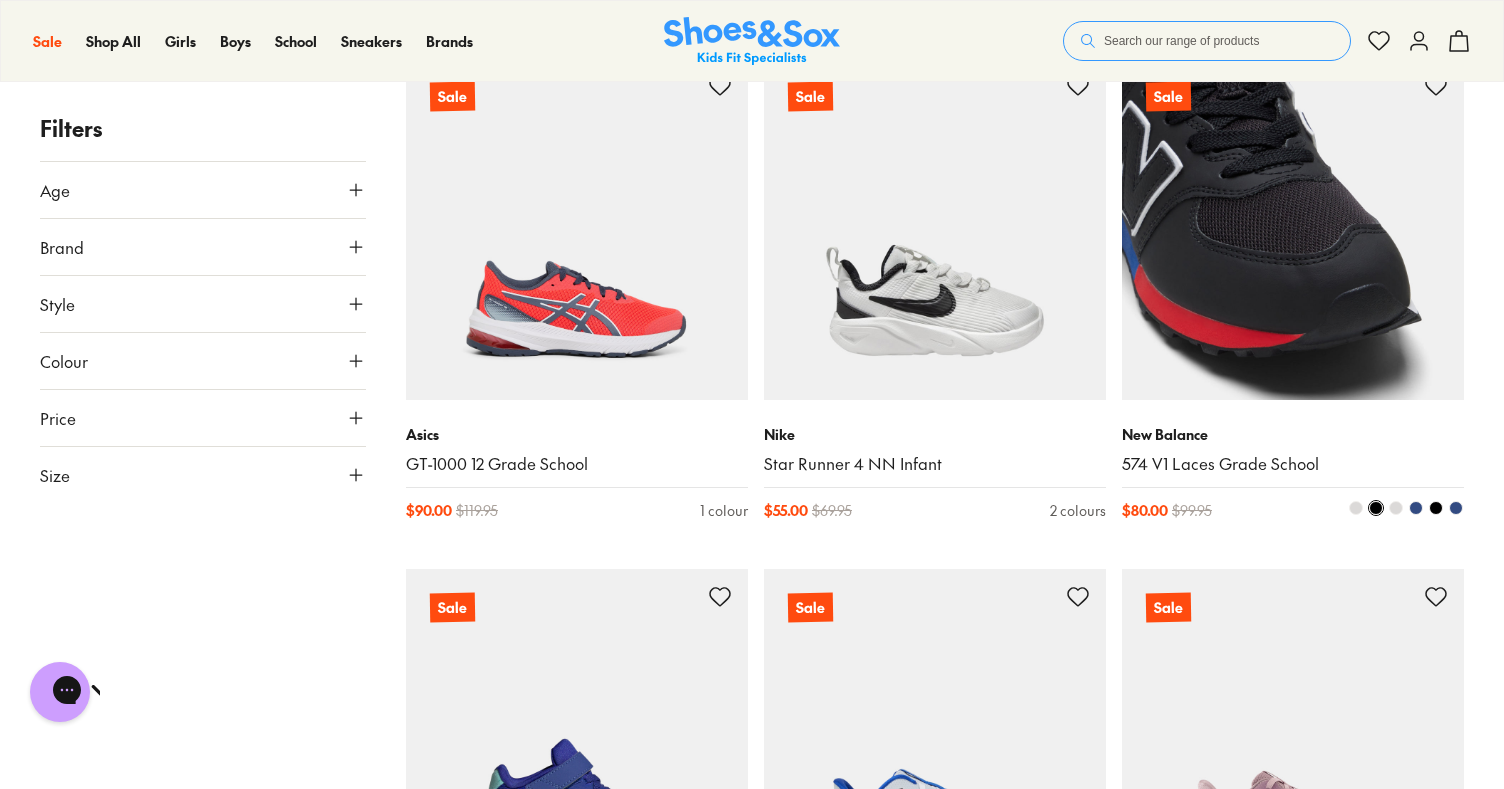 click at bounding box center (1436, 508) 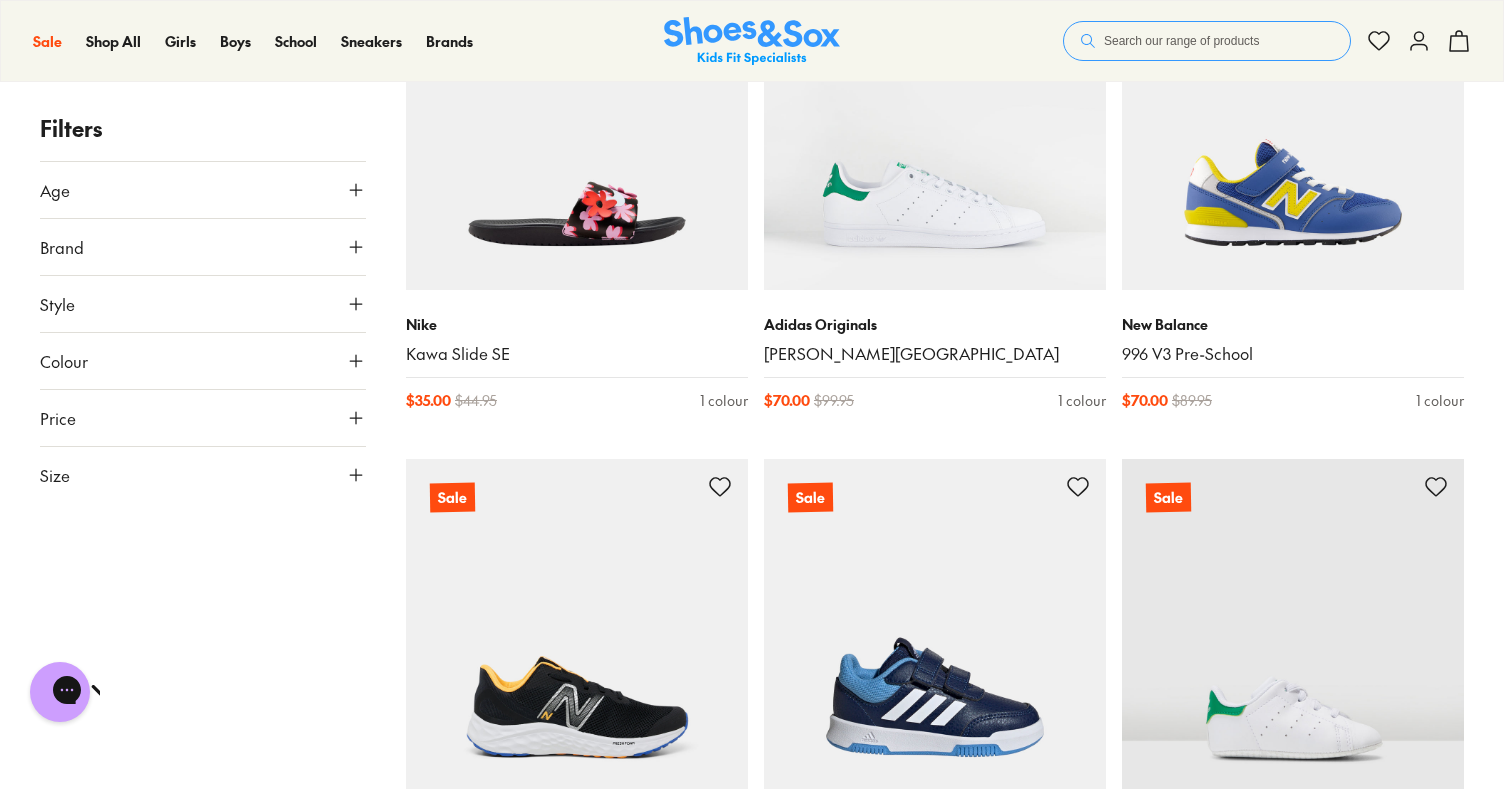 scroll, scrollTop: 69107, scrollLeft: 0, axis: vertical 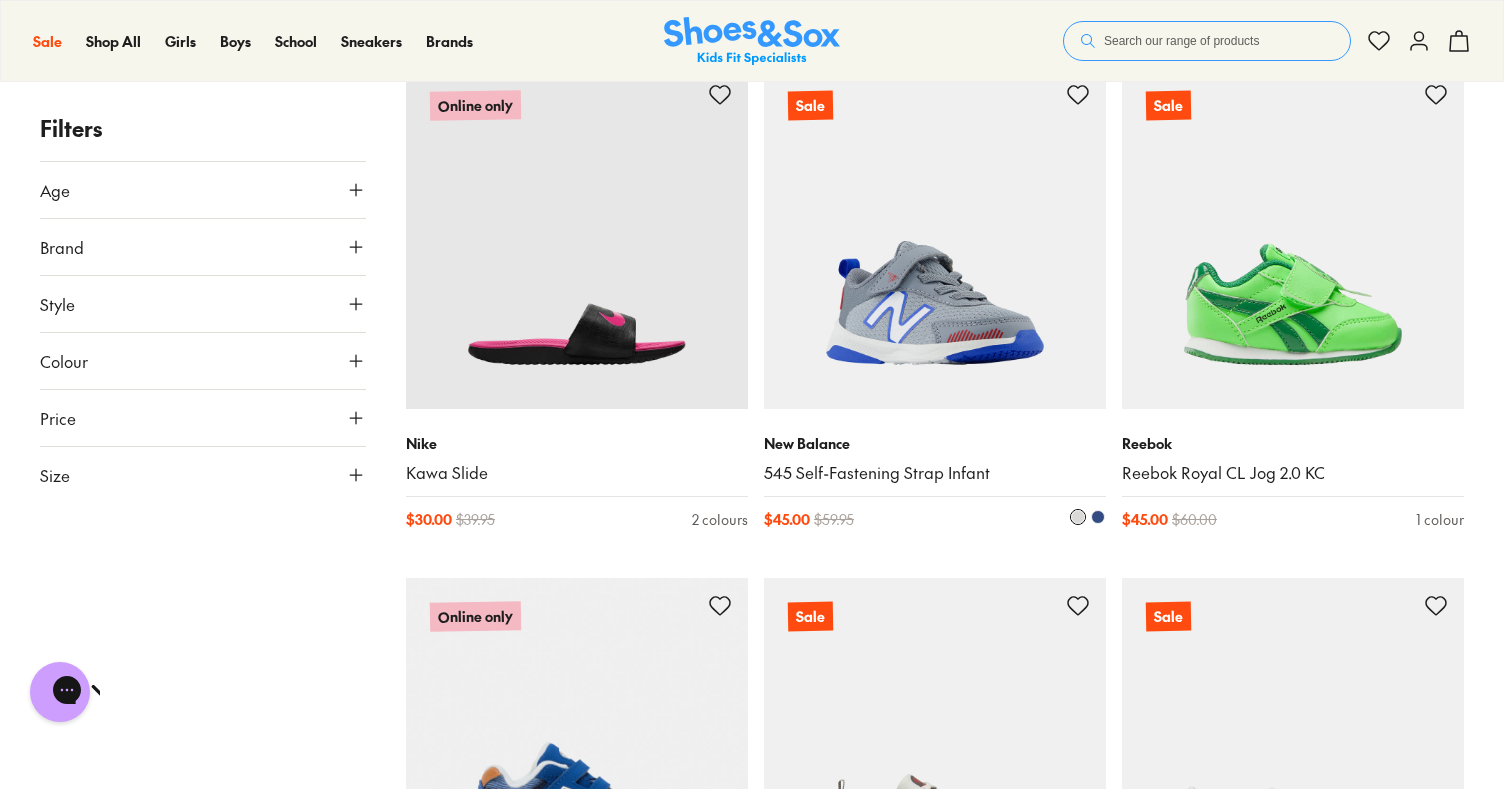 click at bounding box center (1098, 517) 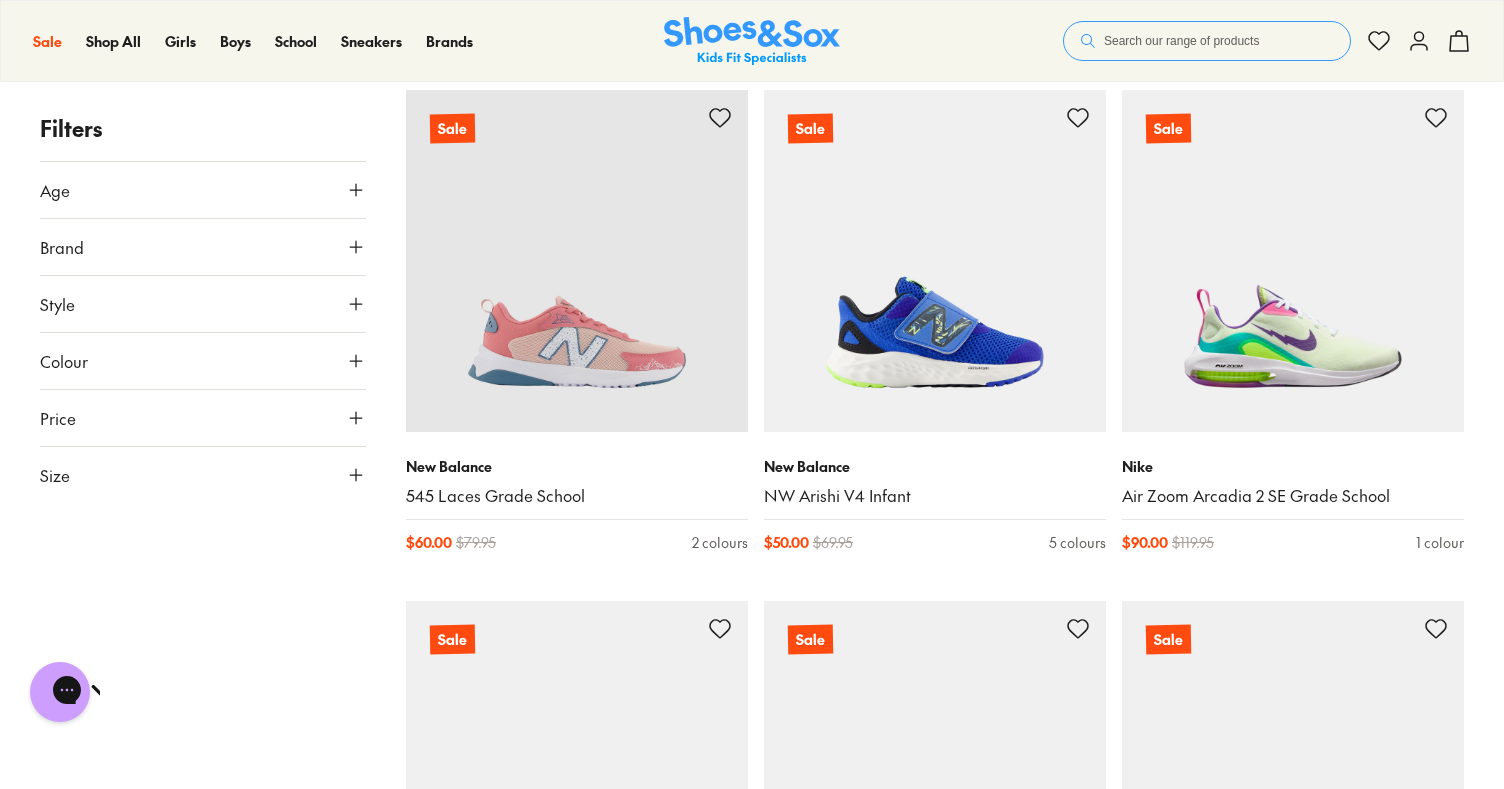 scroll, scrollTop: 75566, scrollLeft: 0, axis: vertical 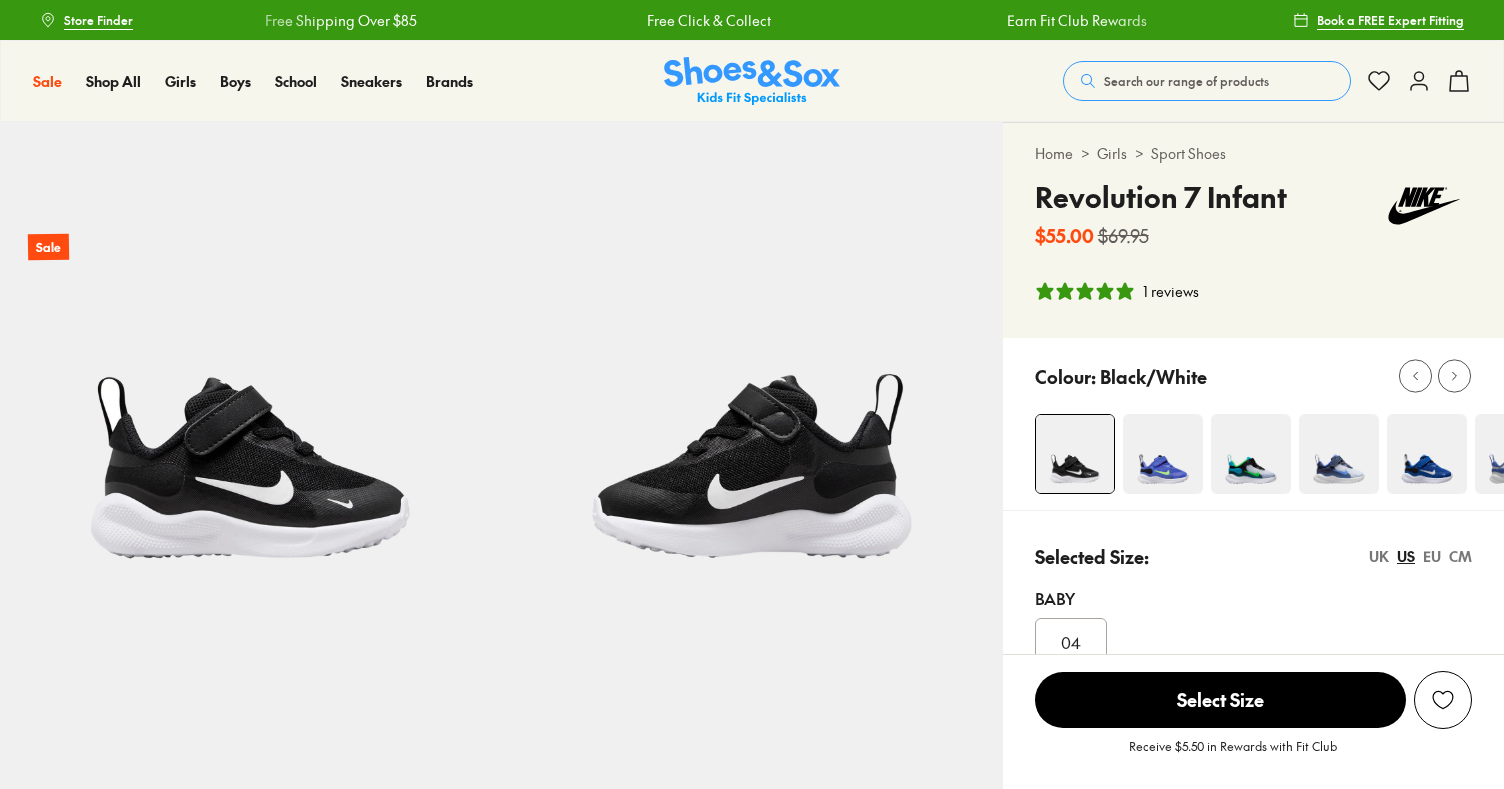 select on "*" 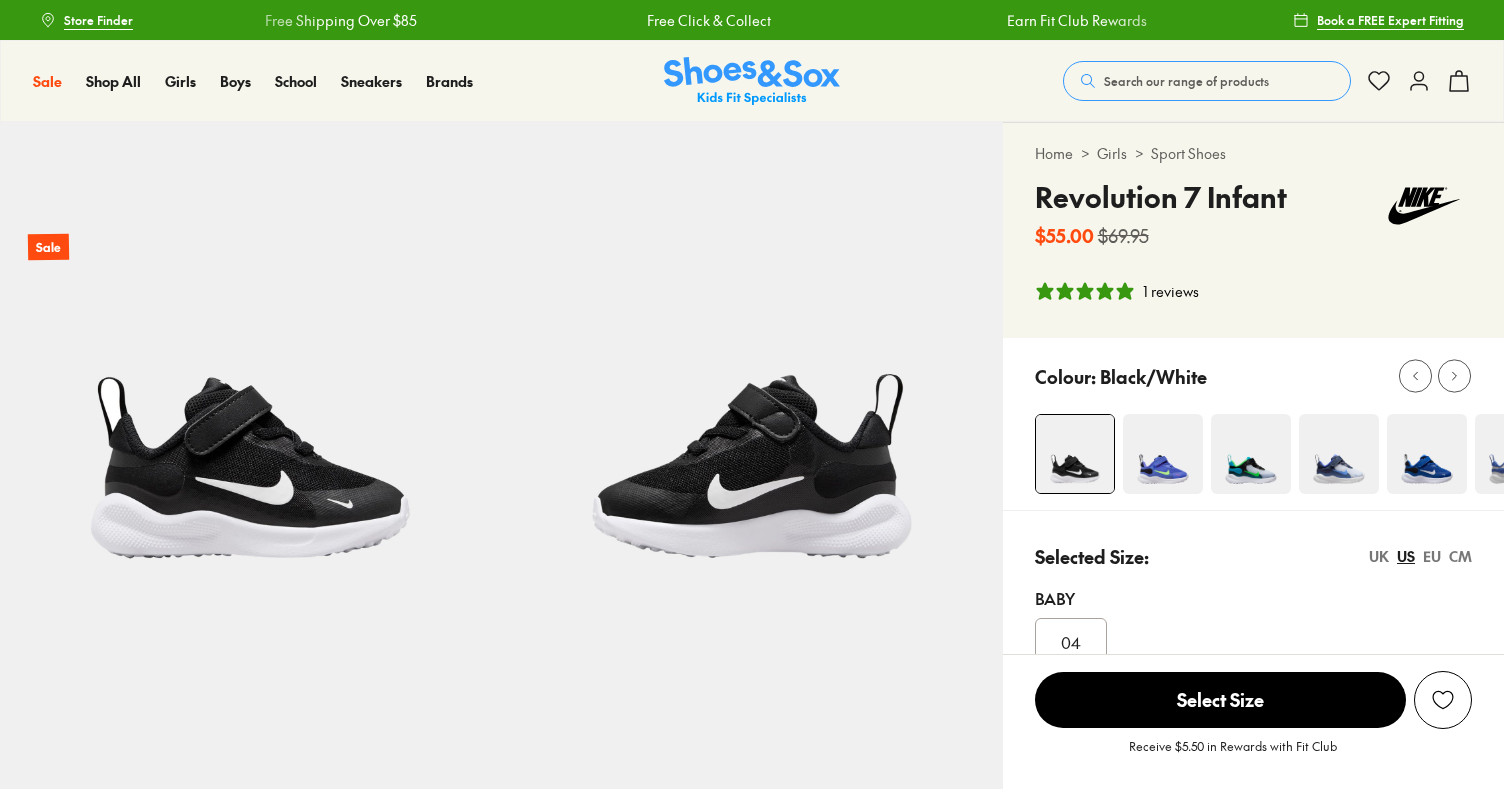 scroll, scrollTop: 0, scrollLeft: 0, axis: both 